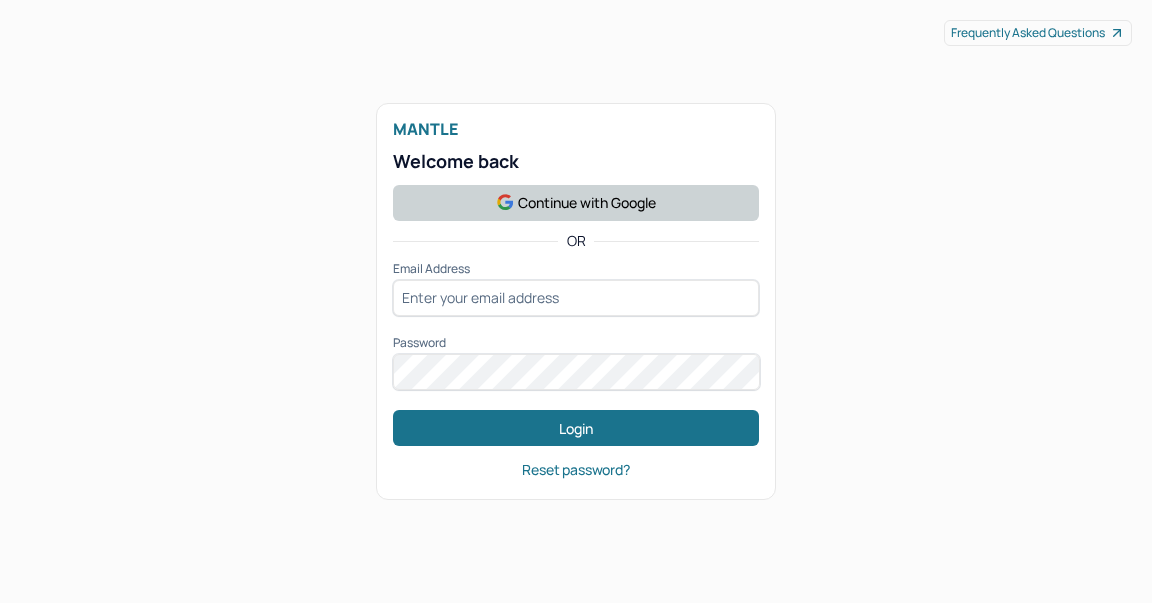 scroll, scrollTop: 0, scrollLeft: 0, axis: both 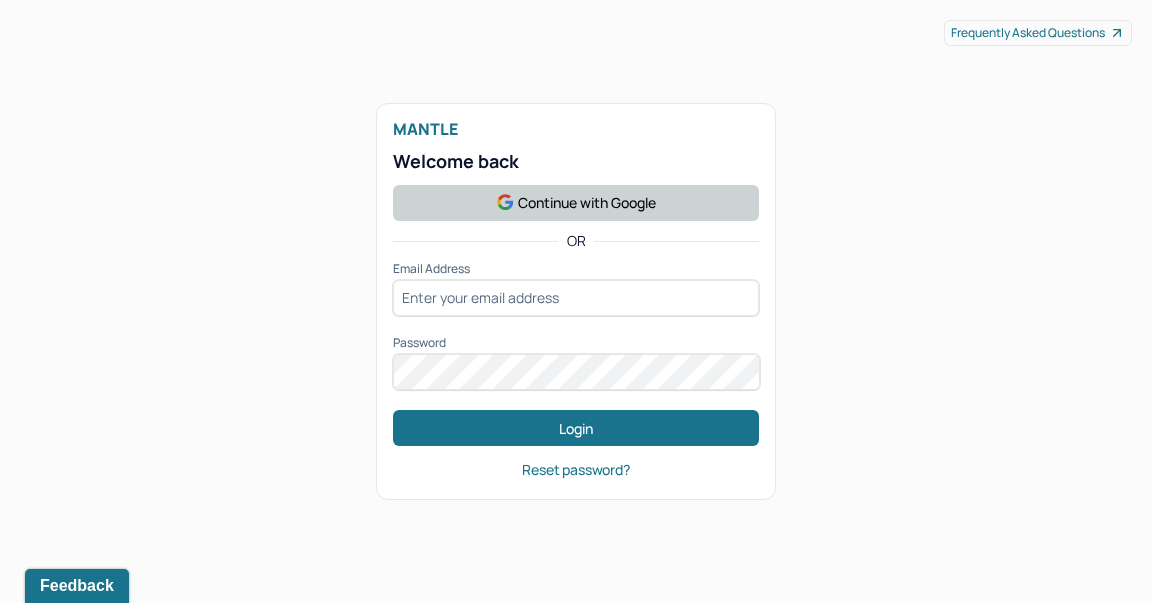 click 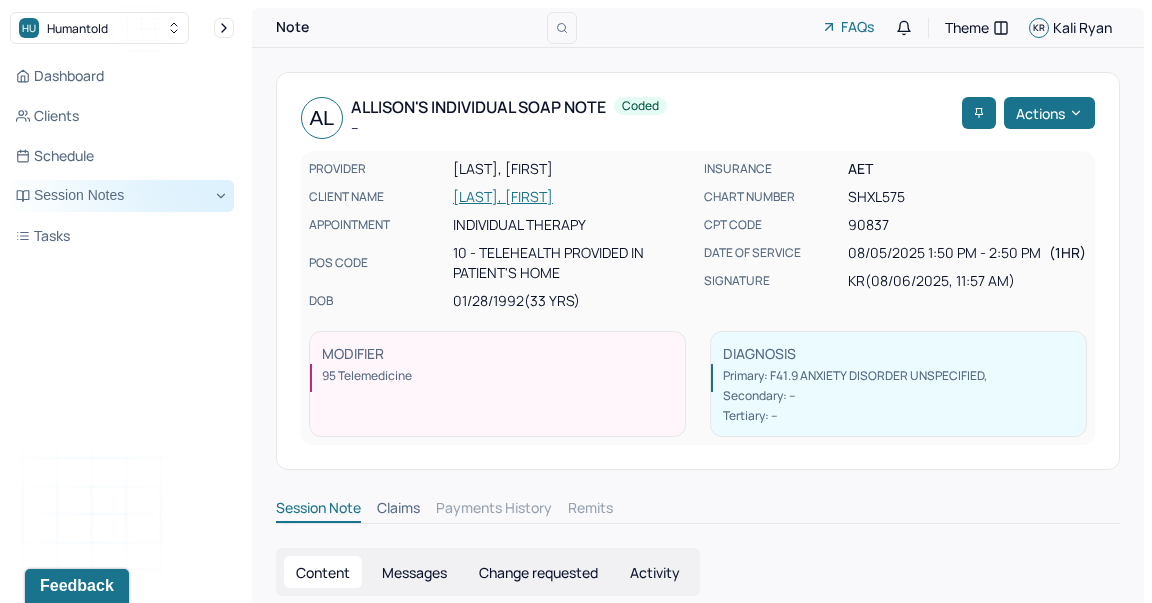 click on "Session Notes" at bounding box center [122, 196] 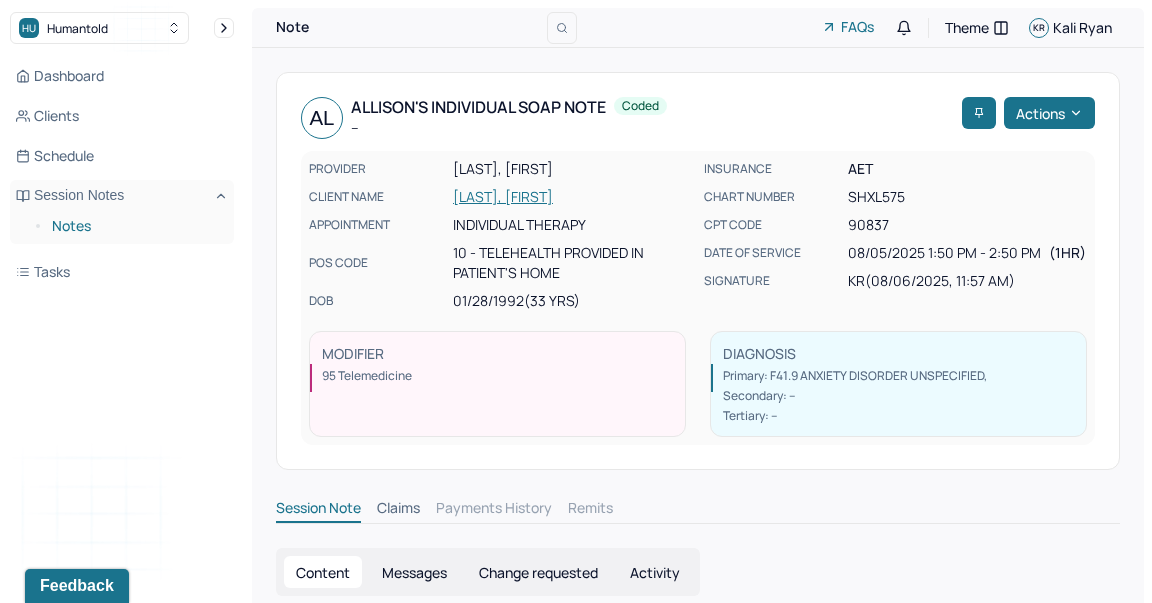 click on "Notes" at bounding box center (135, 226) 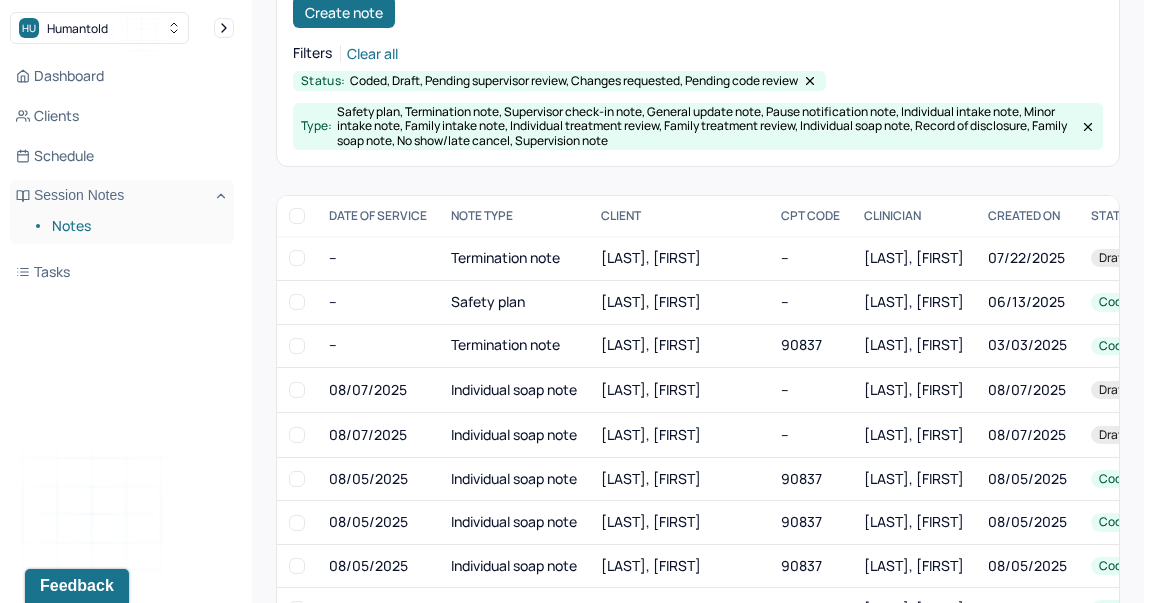 scroll, scrollTop: 222, scrollLeft: 0, axis: vertical 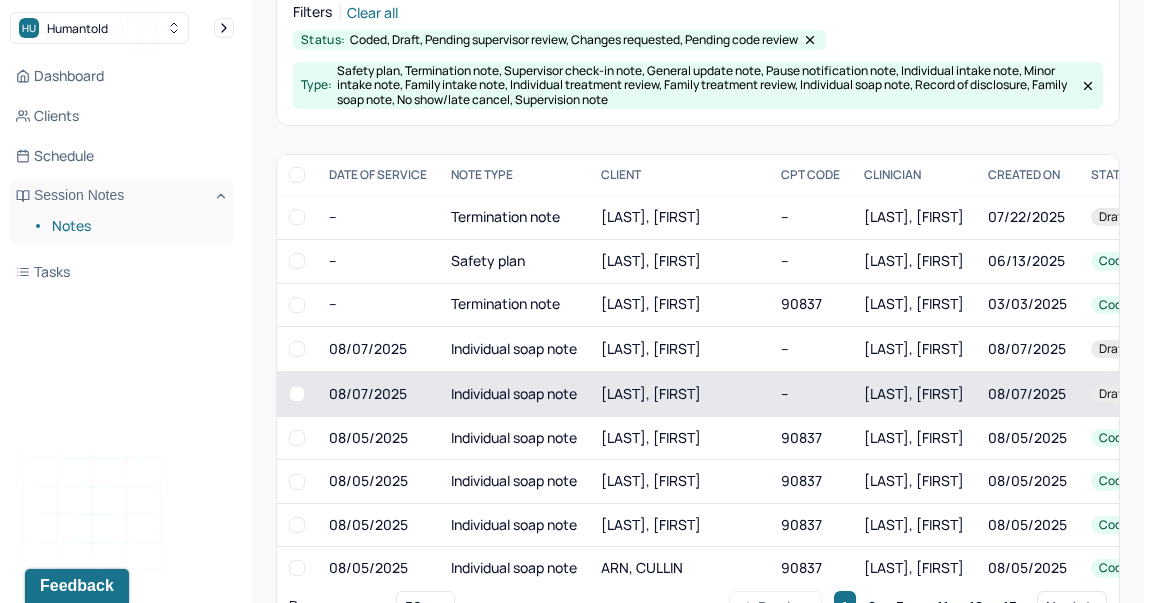 click on "[LAST], [FIRST]" at bounding box center [679, 393] 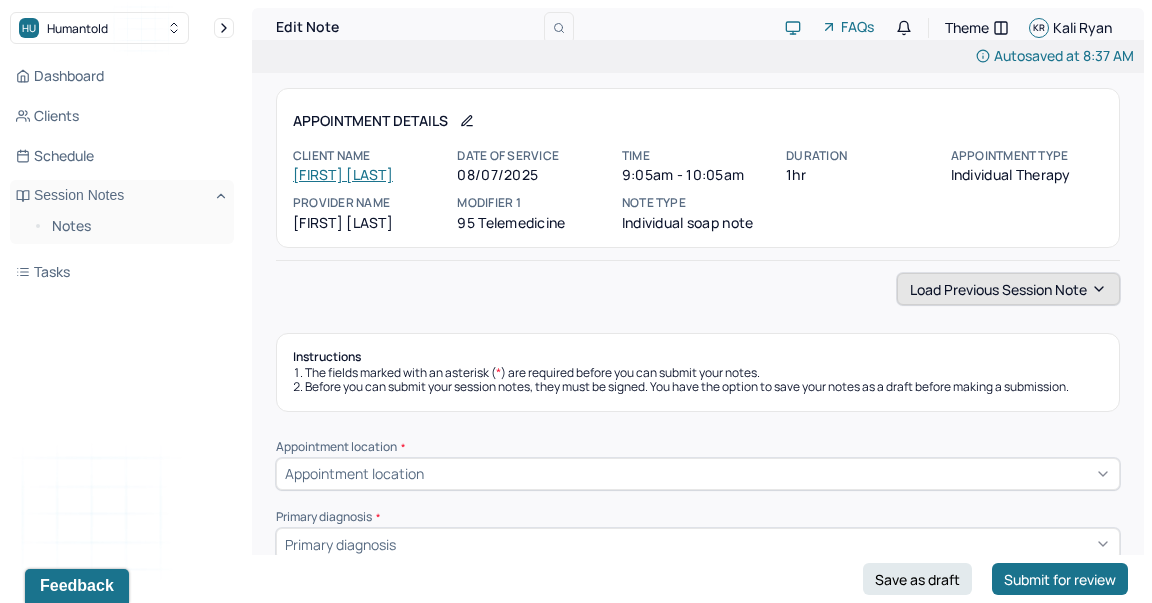 click on "Load previous session note" at bounding box center [1008, 289] 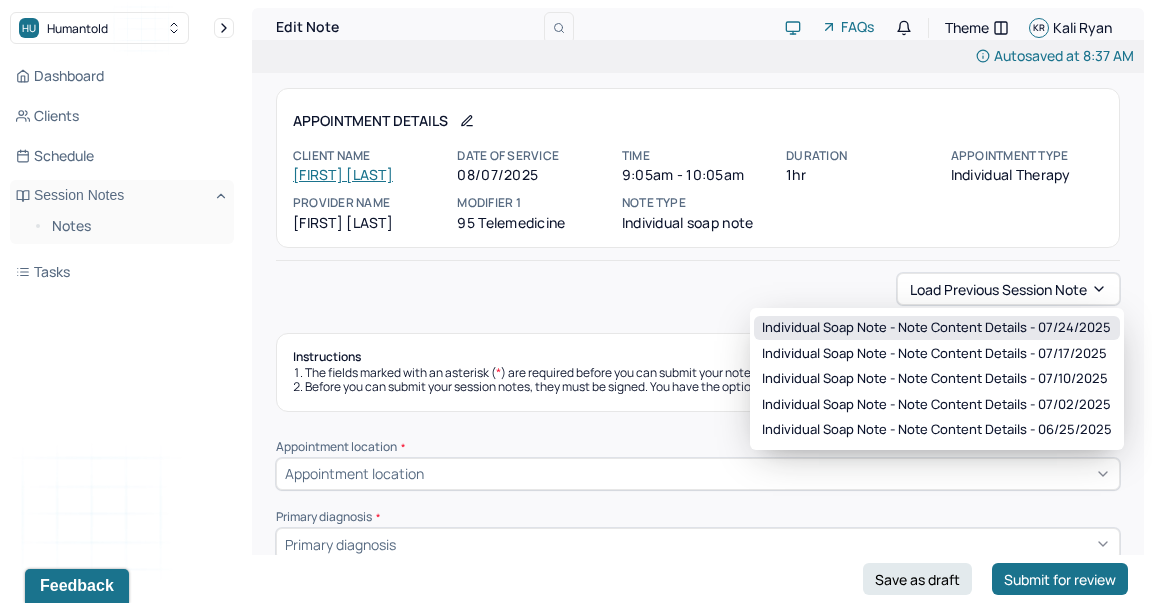 click on "Individual soap note   - Note content Details -   07/24/2025" at bounding box center (936, 328) 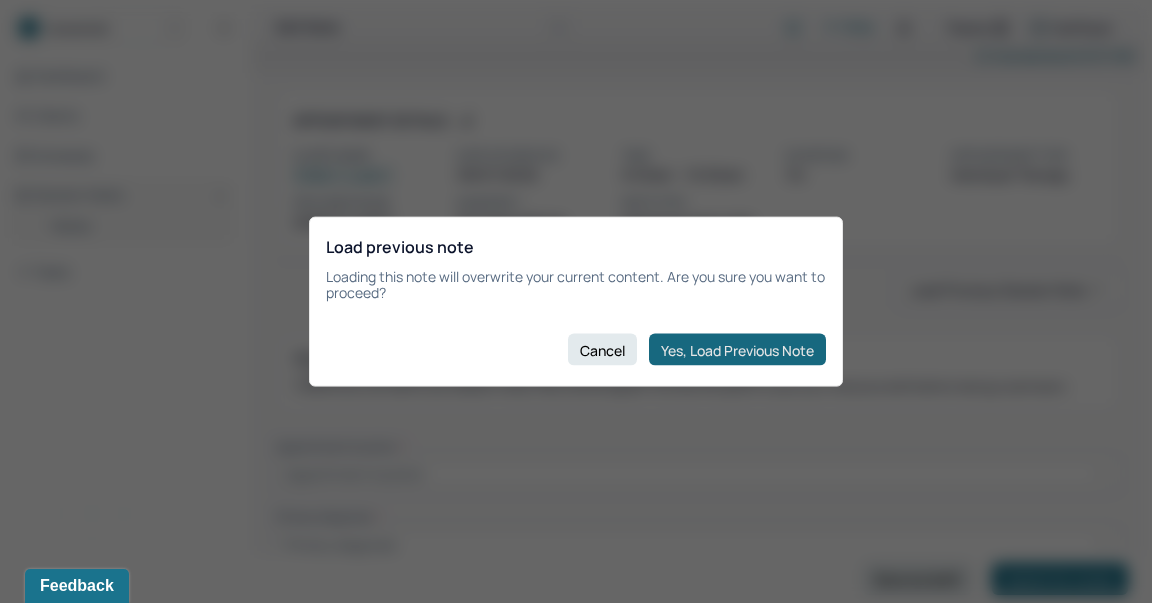 click on "Yes, Load Previous Note" at bounding box center [737, 350] 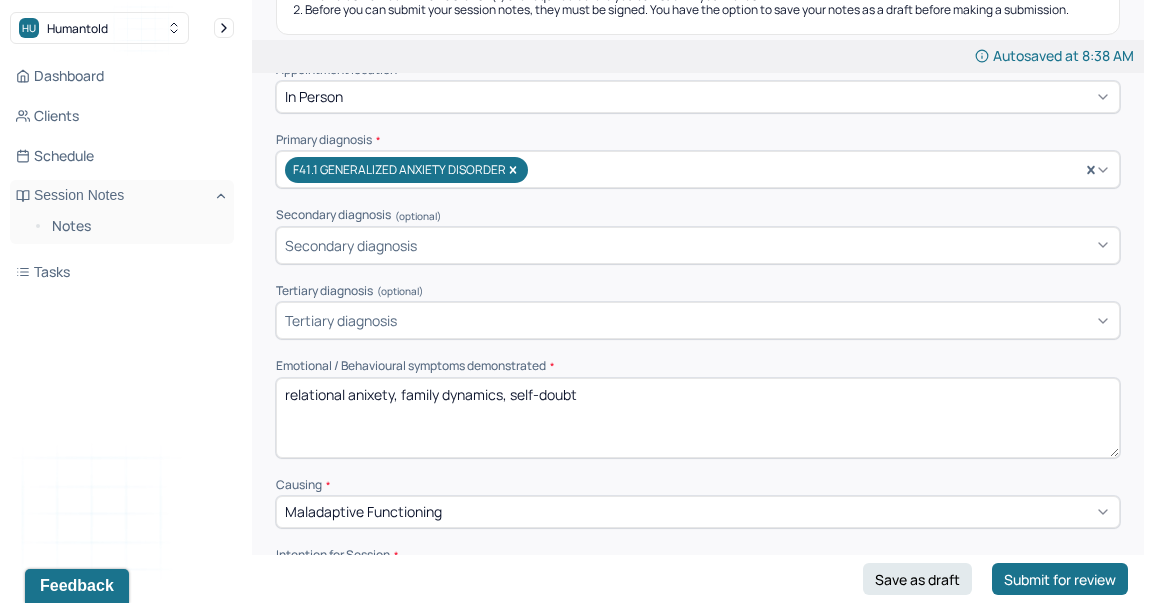 scroll, scrollTop: 382, scrollLeft: 0, axis: vertical 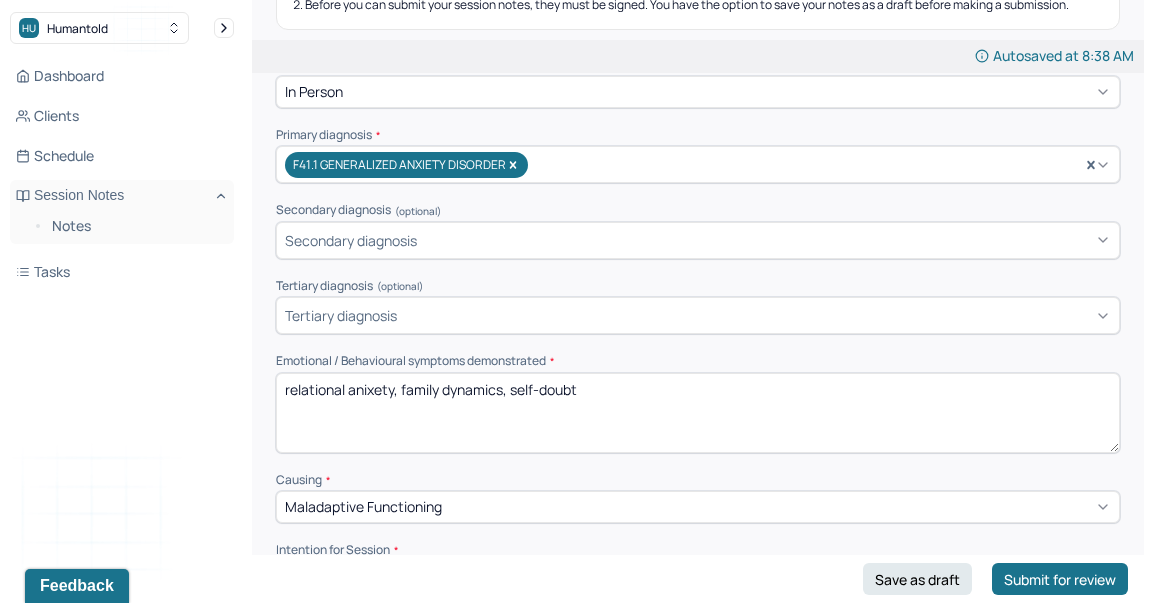 click on "relational anixety, family dynamics, self-doubt" at bounding box center (698, 413) 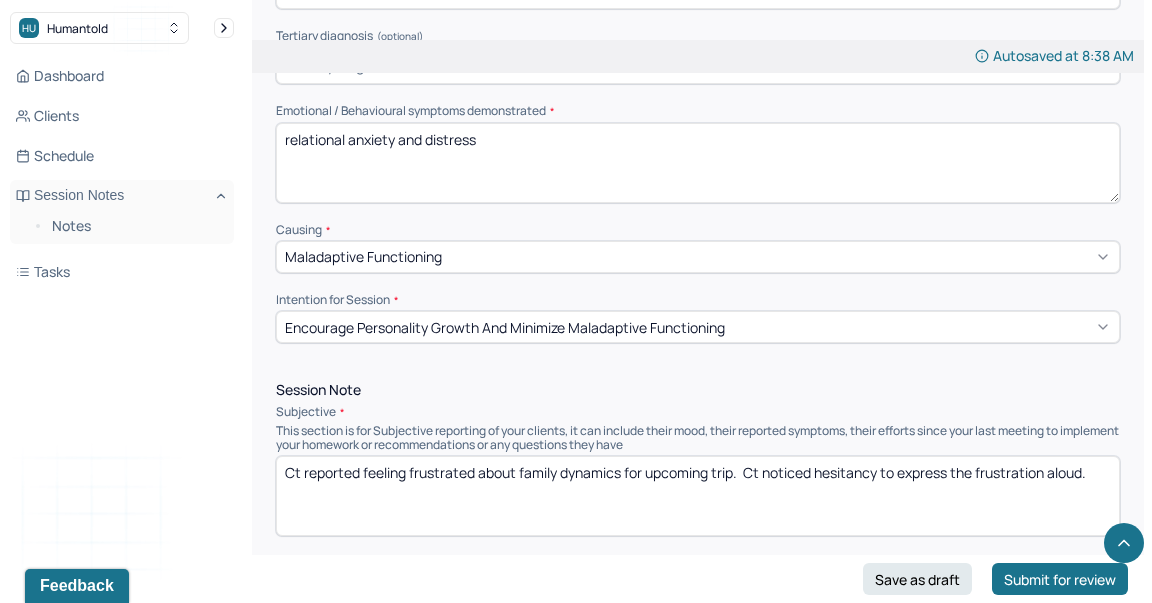 scroll, scrollTop: 632, scrollLeft: 0, axis: vertical 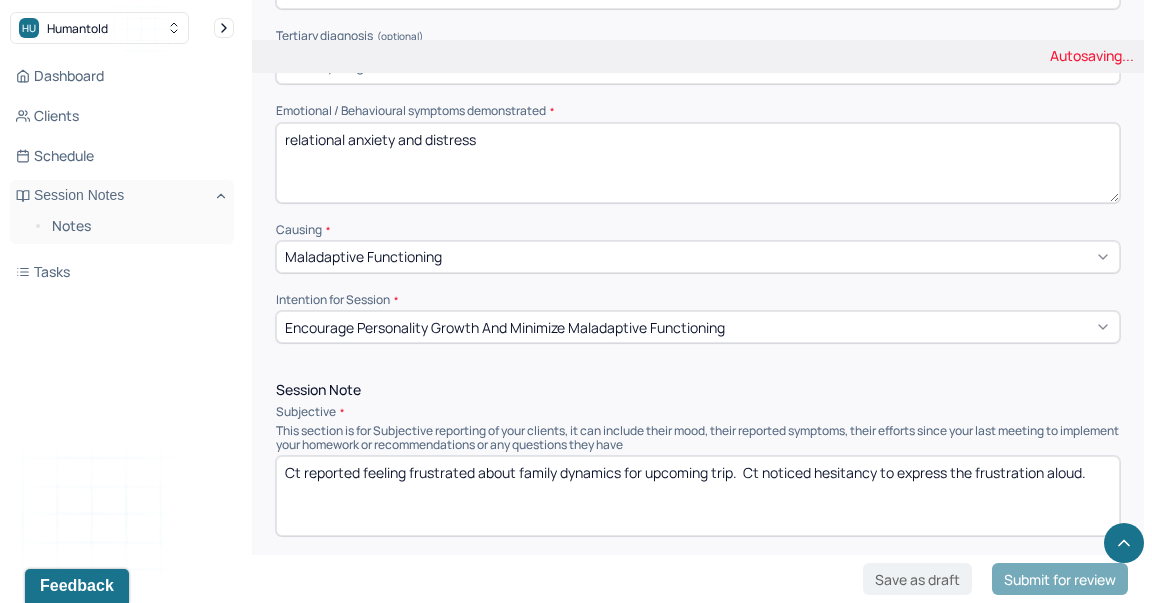 type on "relational anxiety and distress" 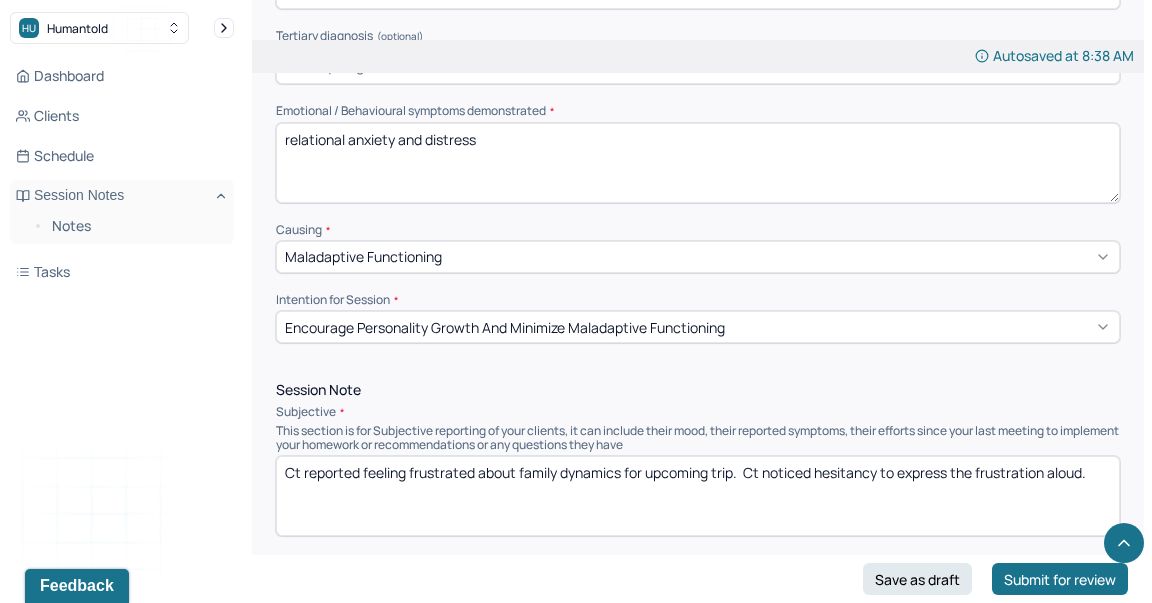 click on "Ct reported feeling frustrated about family dynamics for upcoming trip.  Ct noticed hesitancy to express the frustration aloud." at bounding box center [698, 496] 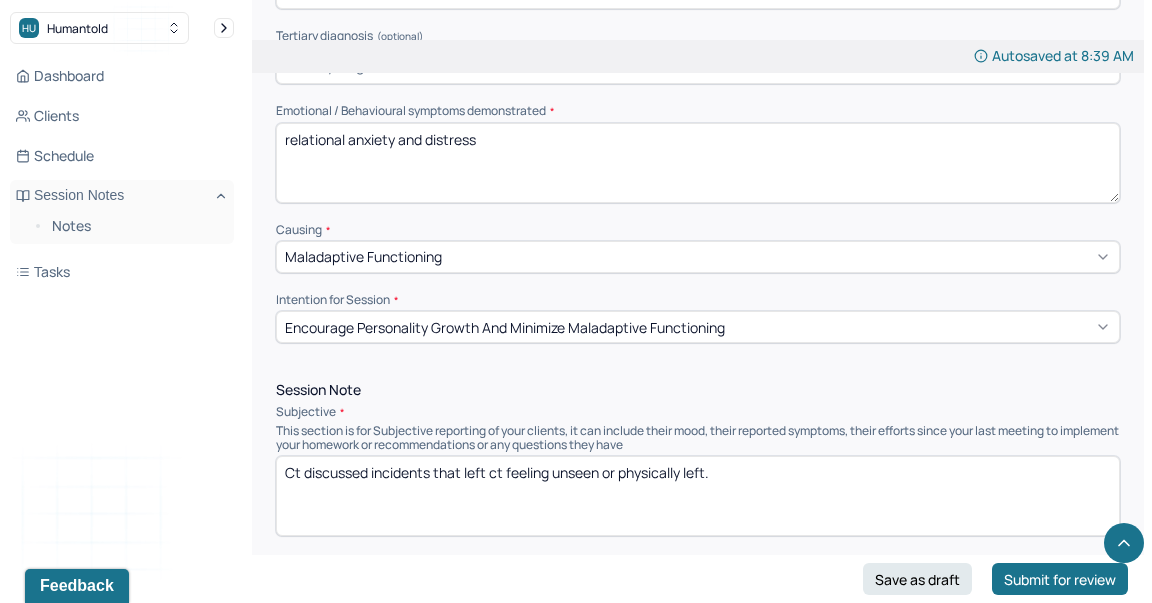 scroll, scrollTop: 648, scrollLeft: 0, axis: vertical 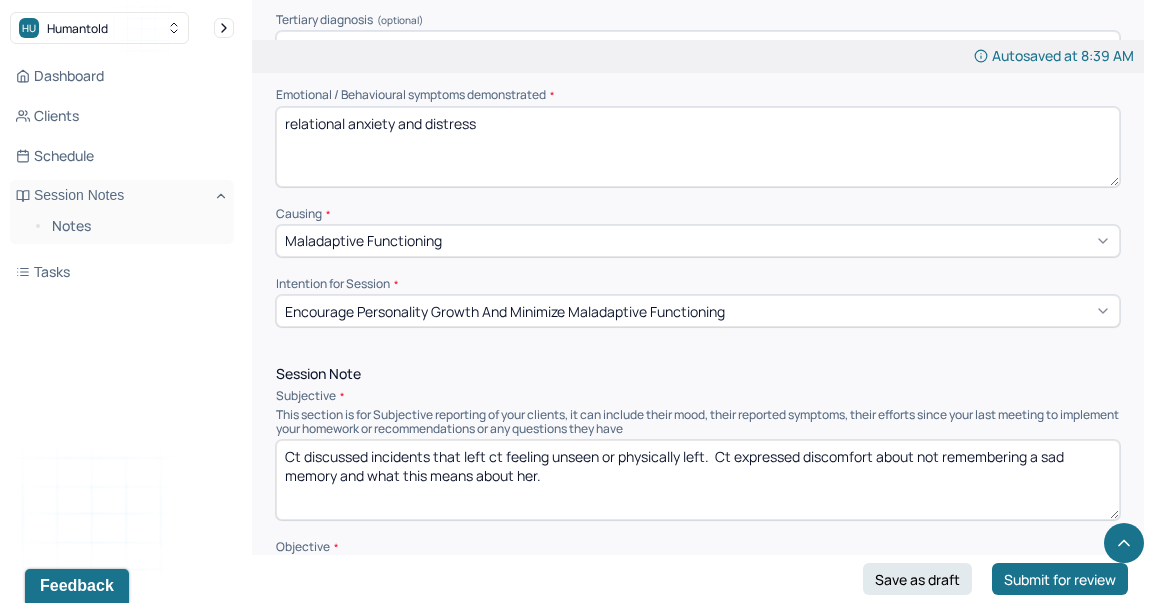 type on "Ct discussed incidents that left ct feeling unseen or physically left.  Ct expressed discomfort about not remembering a sad memory and what this means about her." 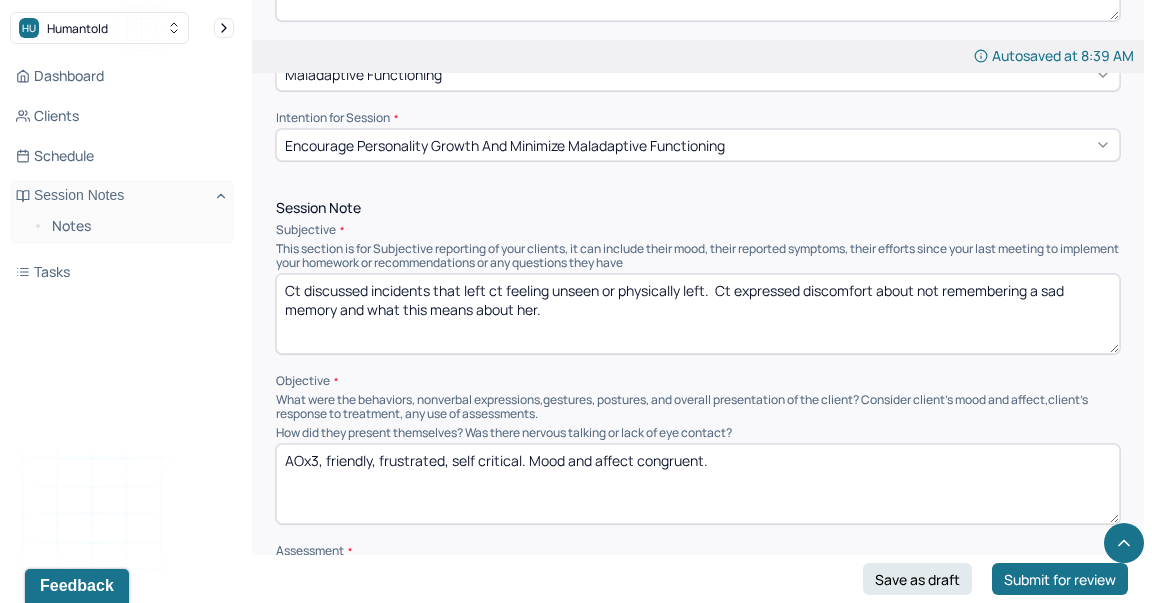 scroll, scrollTop: 815, scrollLeft: 0, axis: vertical 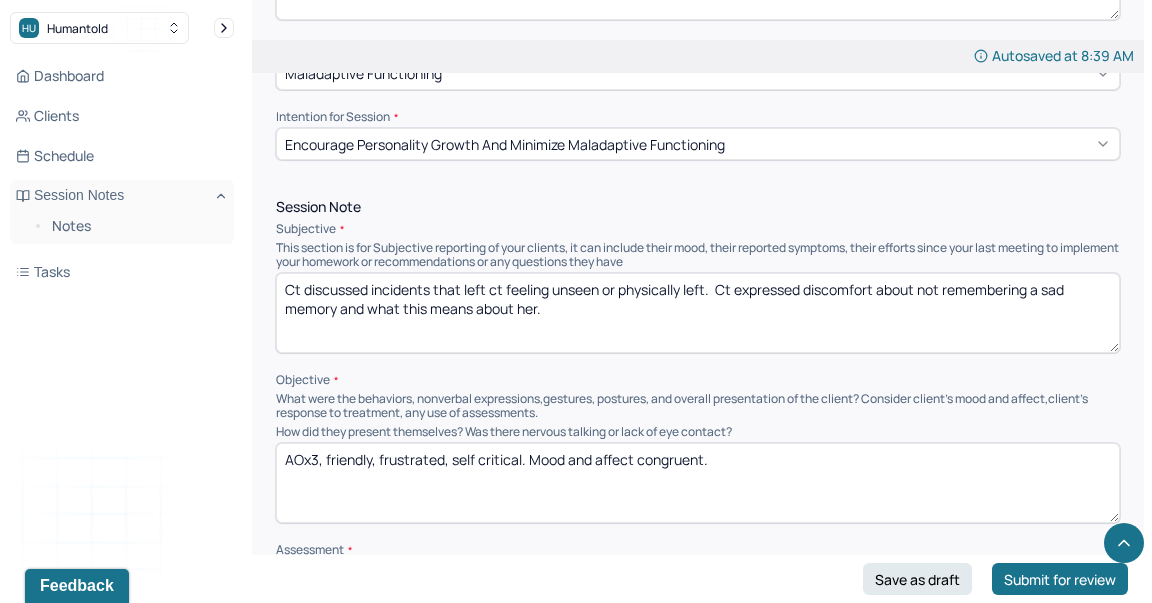 click on "AOx3, friendly, frustrated, self critical. Mood and affect congruent." at bounding box center [698, 483] 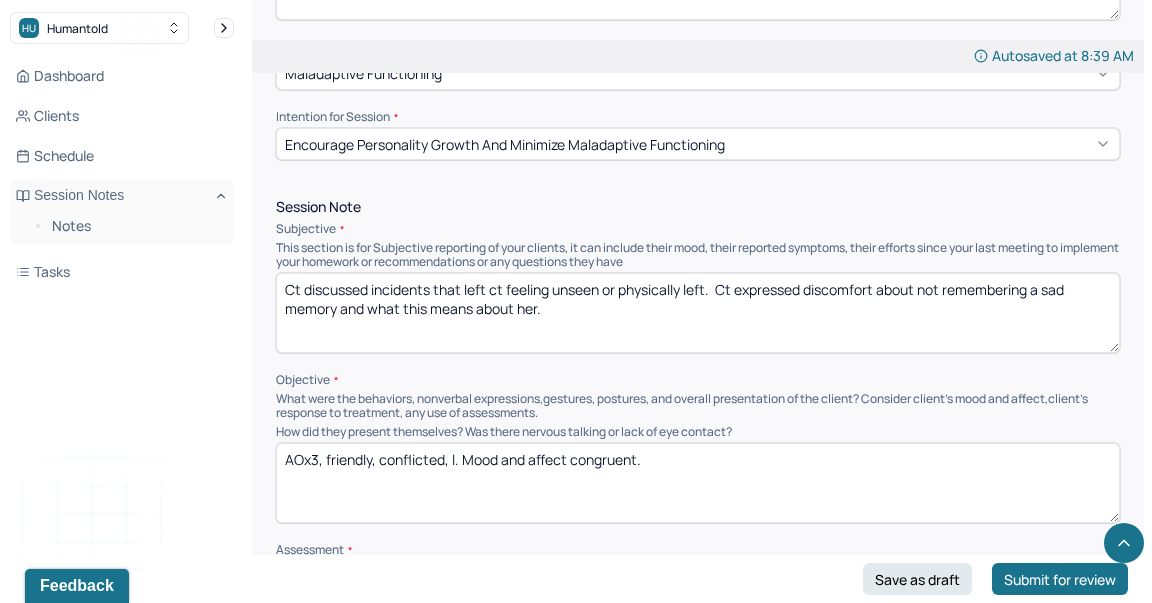 click on "AOx3, friendly, frustrated, self critical. Mood and affect congruent." at bounding box center [698, 483] 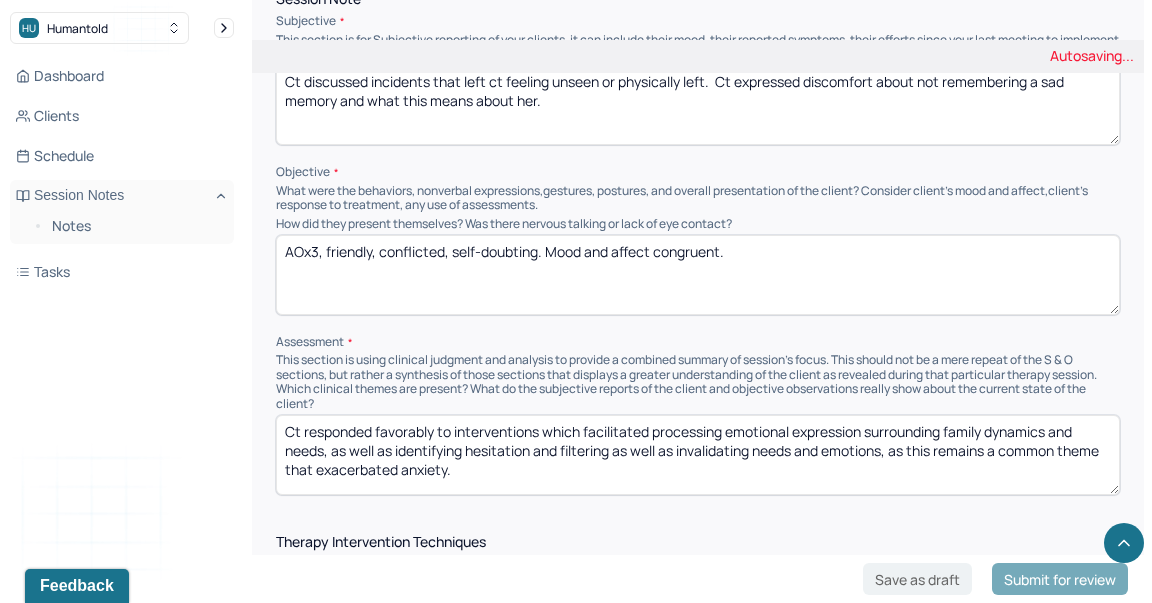 scroll, scrollTop: 1038, scrollLeft: 0, axis: vertical 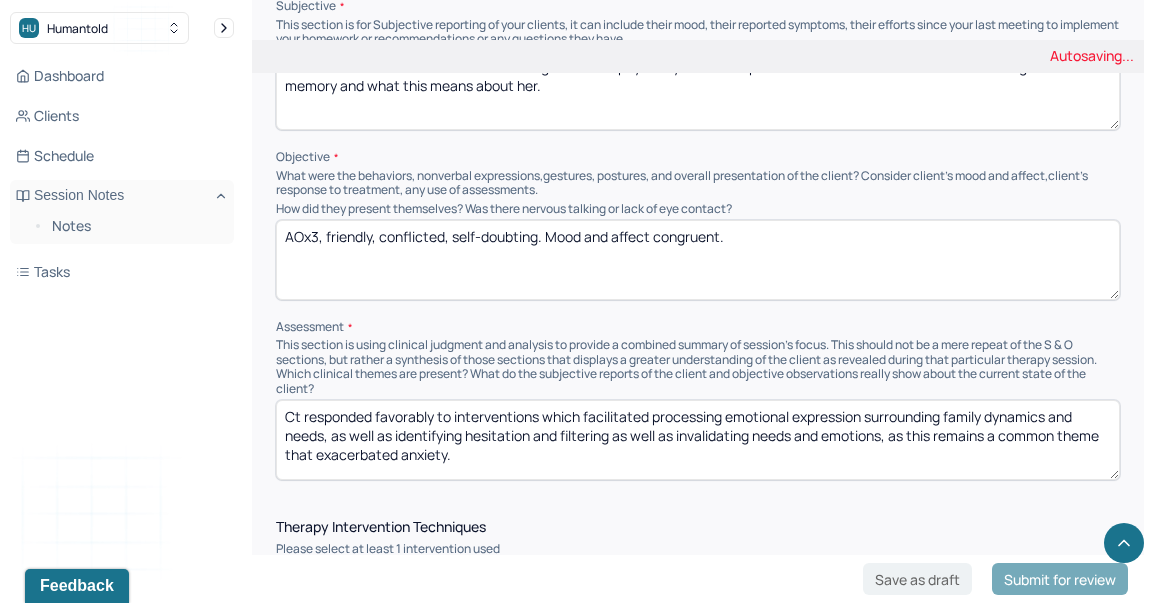 type on "AOx3, friendly, conflicted, self-doubting. Mood and affect congruent." 